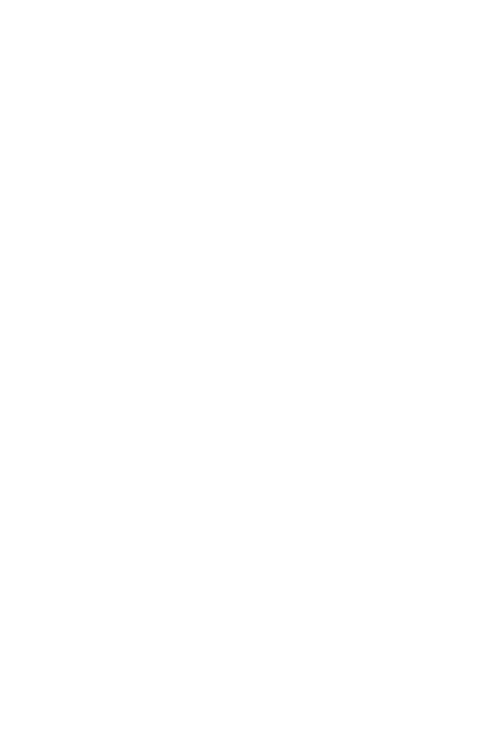 scroll, scrollTop: 0, scrollLeft: 0, axis: both 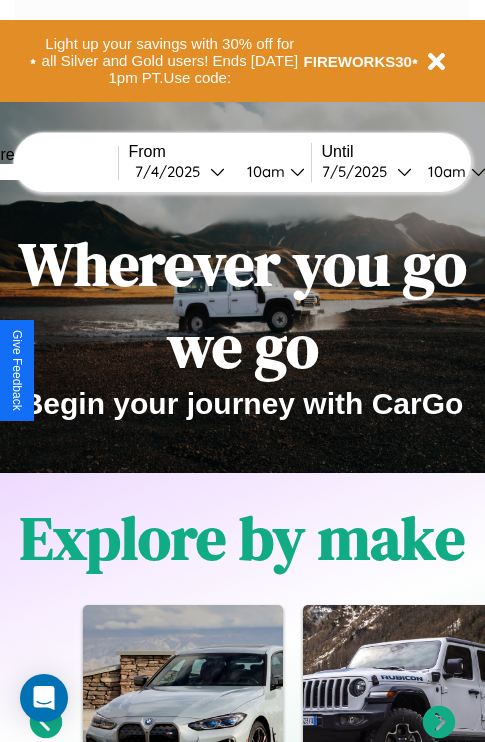 click at bounding box center (43, 172) 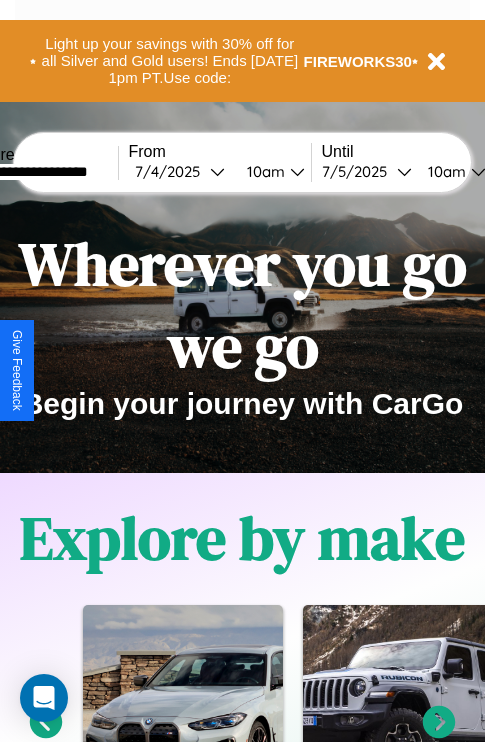 type on "**********" 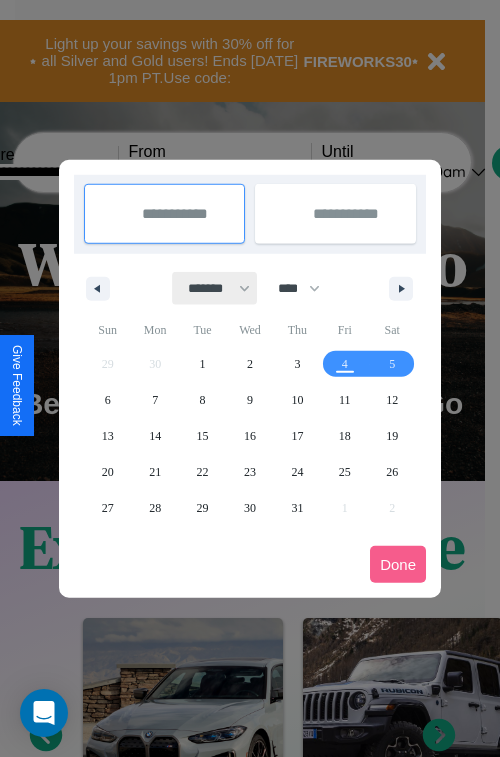 click on "******* ******** ***** ***** *** **** **** ****** ********* ******* ******** ********" at bounding box center [215, 288] 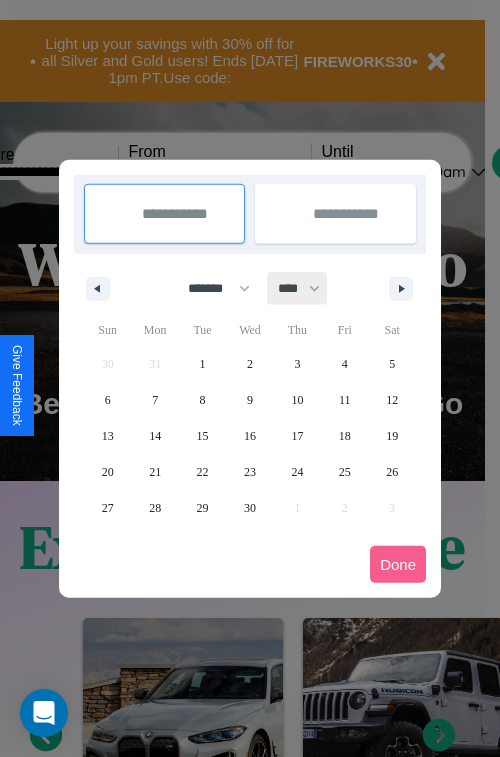 click on "**** **** **** **** **** **** **** **** **** **** **** **** **** **** **** **** **** **** **** **** **** **** **** **** **** **** **** **** **** **** **** **** **** **** **** **** **** **** **** **** **** **** **** **** **** **** **** **** **** **** **** **** **** **** **** **** **** **** **** **** **** **** **** **** **** **** **** **** **** **** **** **** **** **** **** **** **** **** **** **** **** **** **** **** **** **** **** **** **** **** **** **** **** **** **** **** **** **** **** **** **** **** **** **** **** **** **** **** **** **** **** **** **** **** **** **** **** **** **** **** ****" at bounding box center [298, 288] 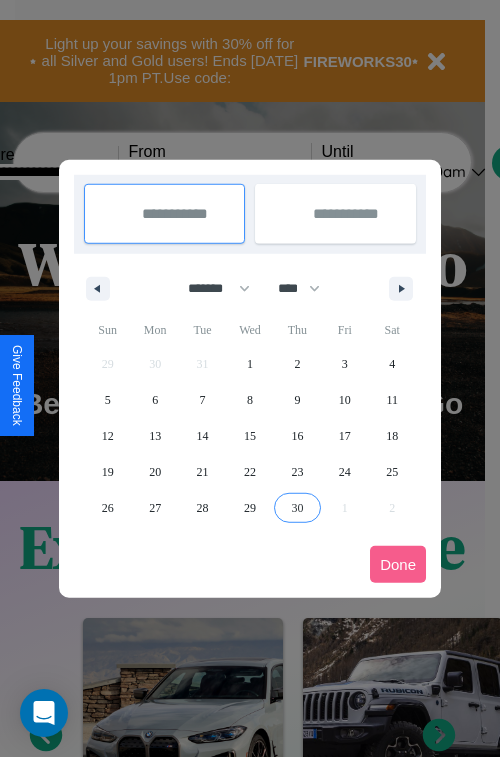 click on "30" at bounding box center (297, 508) 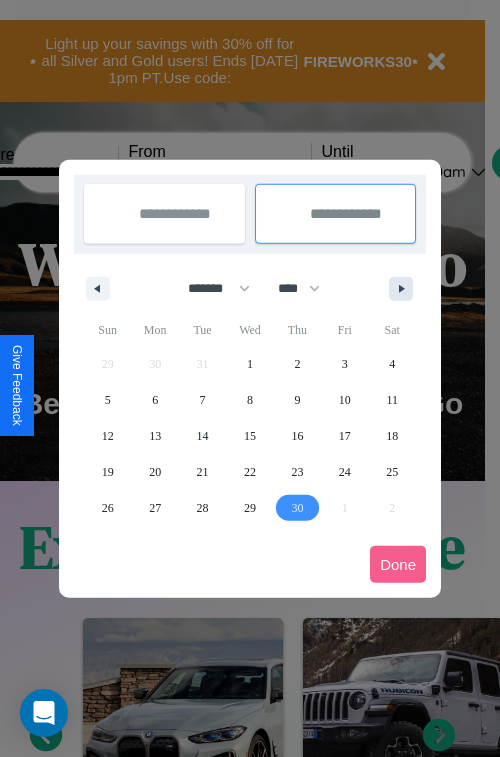 click at bounding box center (405, 289) 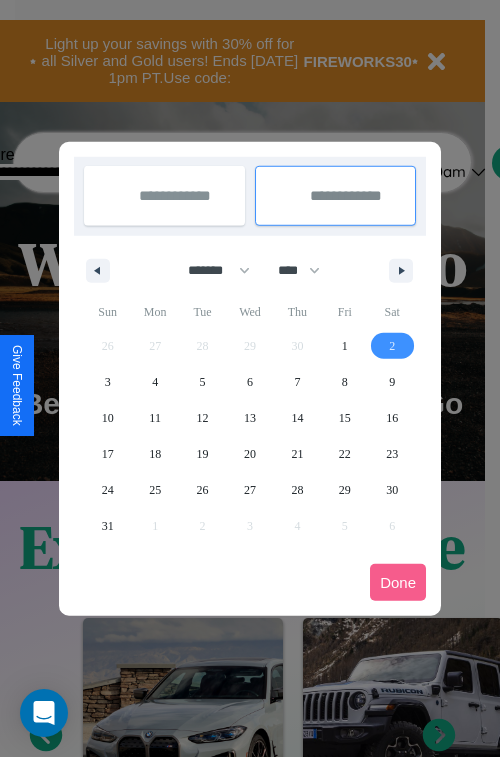 click on "2" at bounding box center (392, 346) 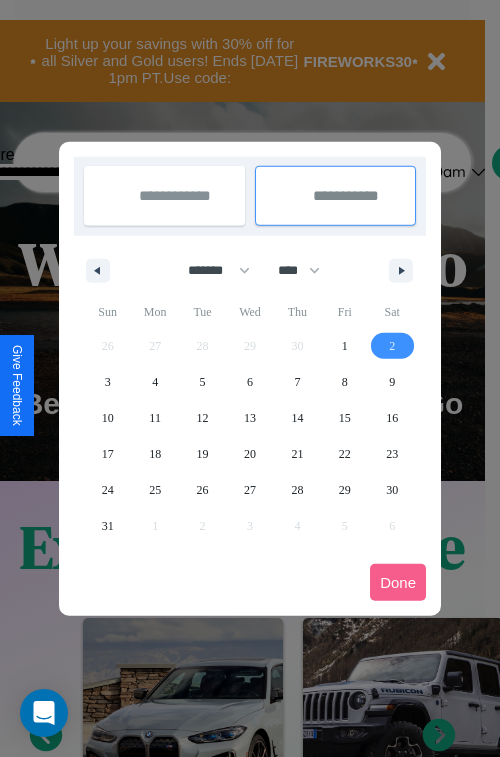 select on "*" 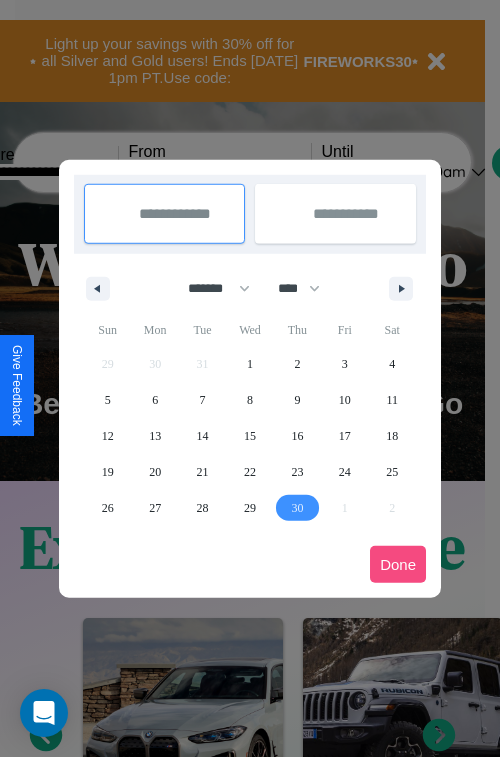 click on "Done" at bounding box center (398, 564) 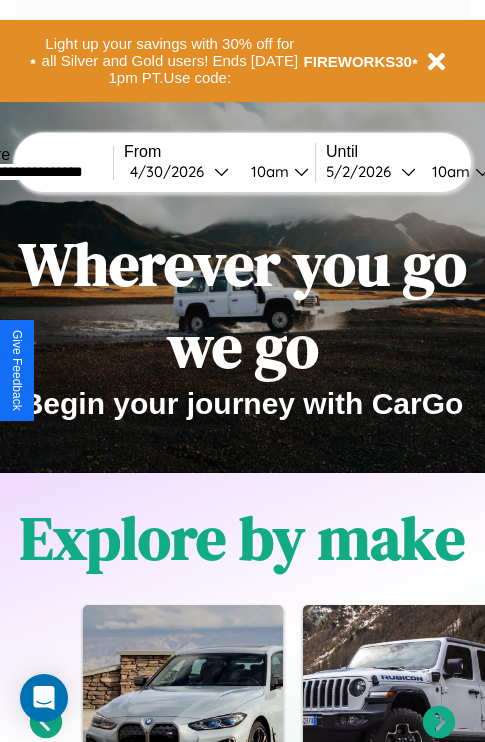 scroll, scrollTop: 0, scrollLeft: 73, axis: horizontal 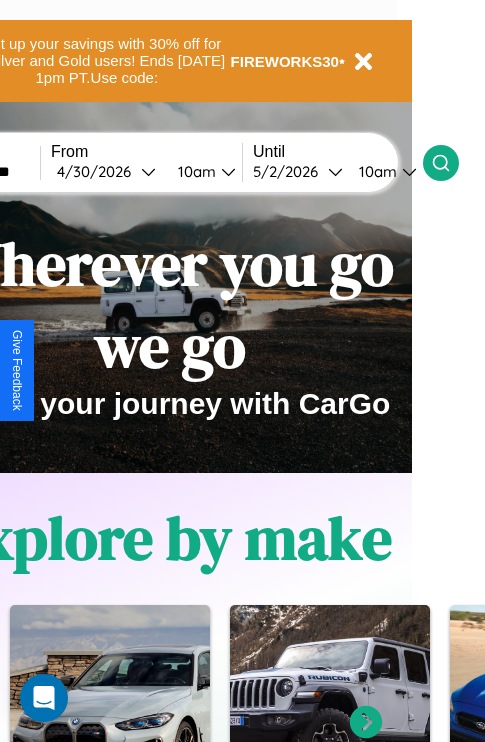 click 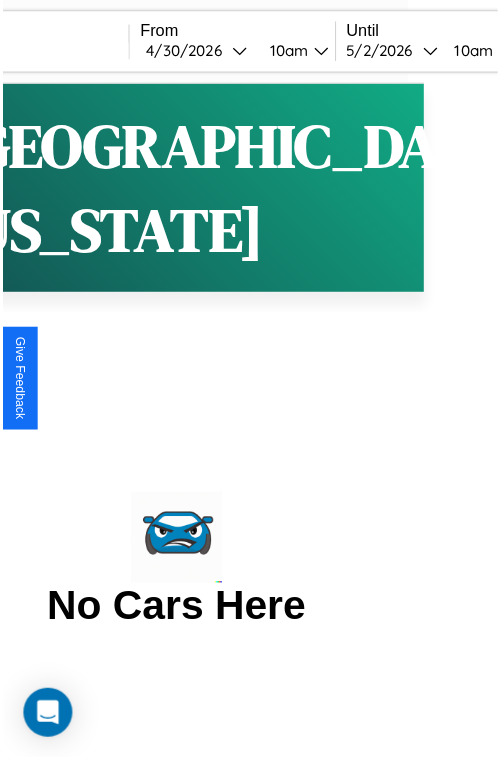 scroll, scrollTop: 0, scrollLeft: 0, axis: both 